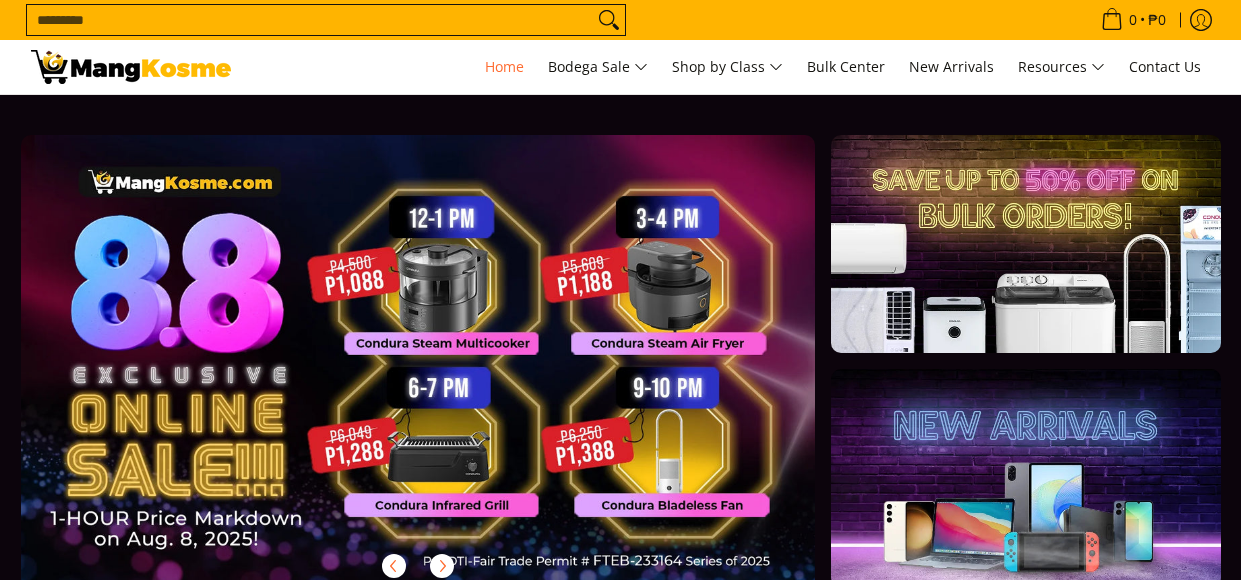 scroll, scrollTop: 0, scrollLeft: 0, axis: both 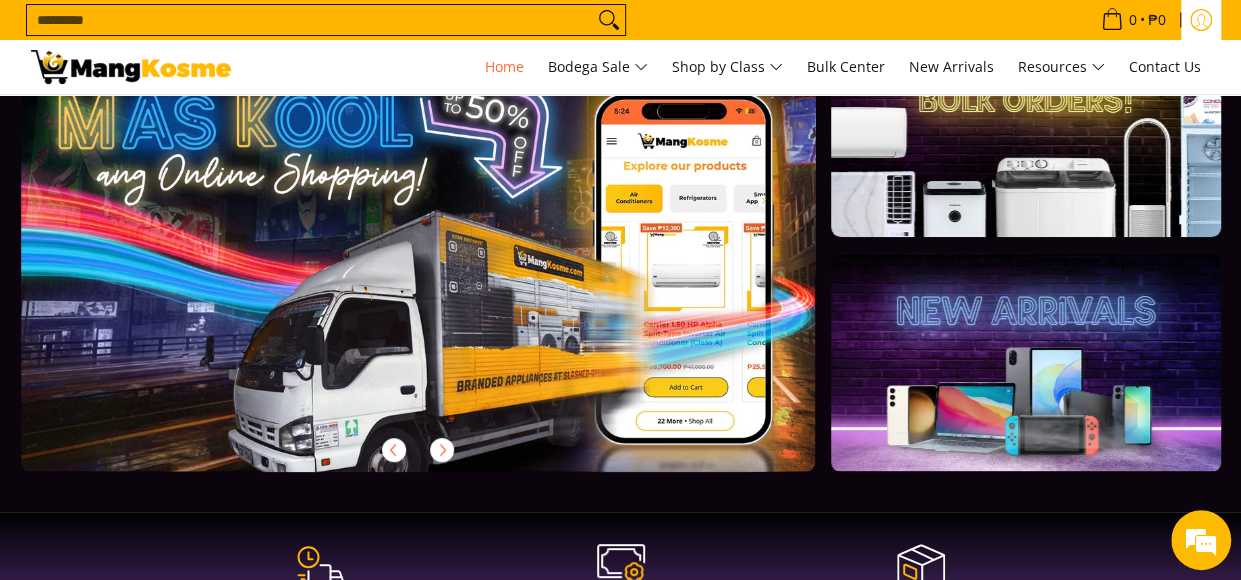 click 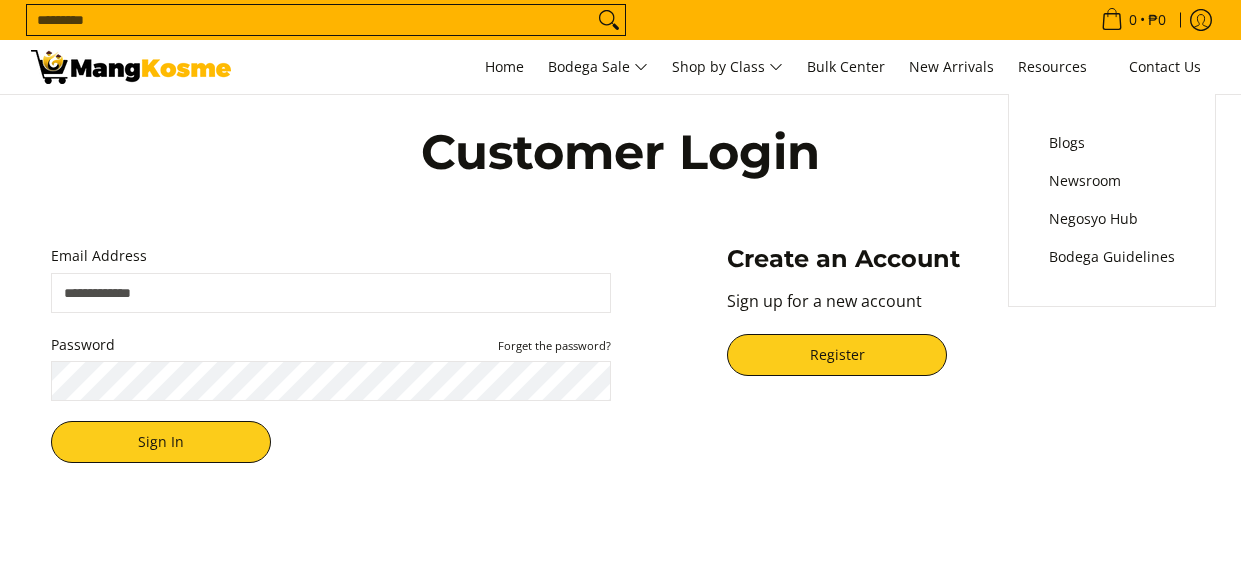 scroll, scrollTop: 0, scrollLeft: 0, axis: both 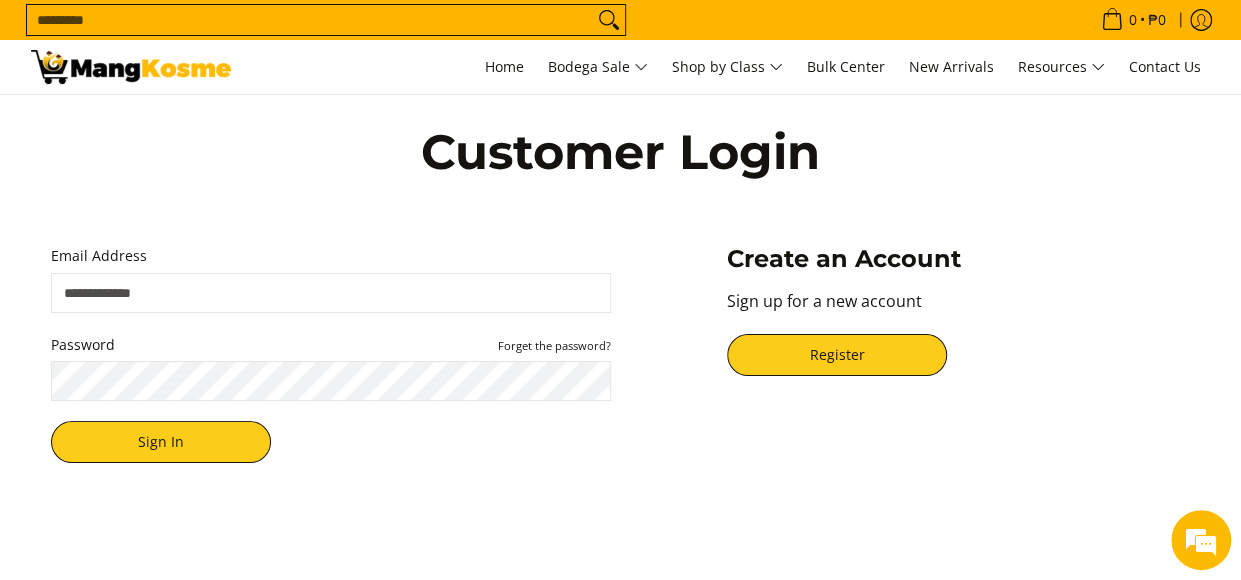click on "Email Address" at bounding box center [331, 293] 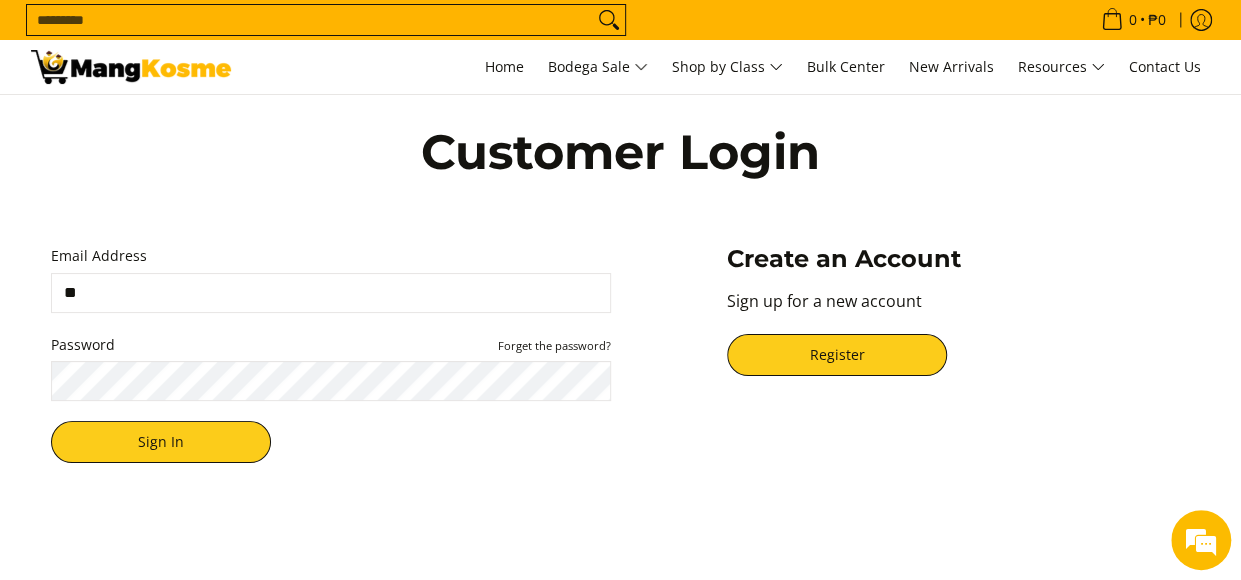 type on "**********" 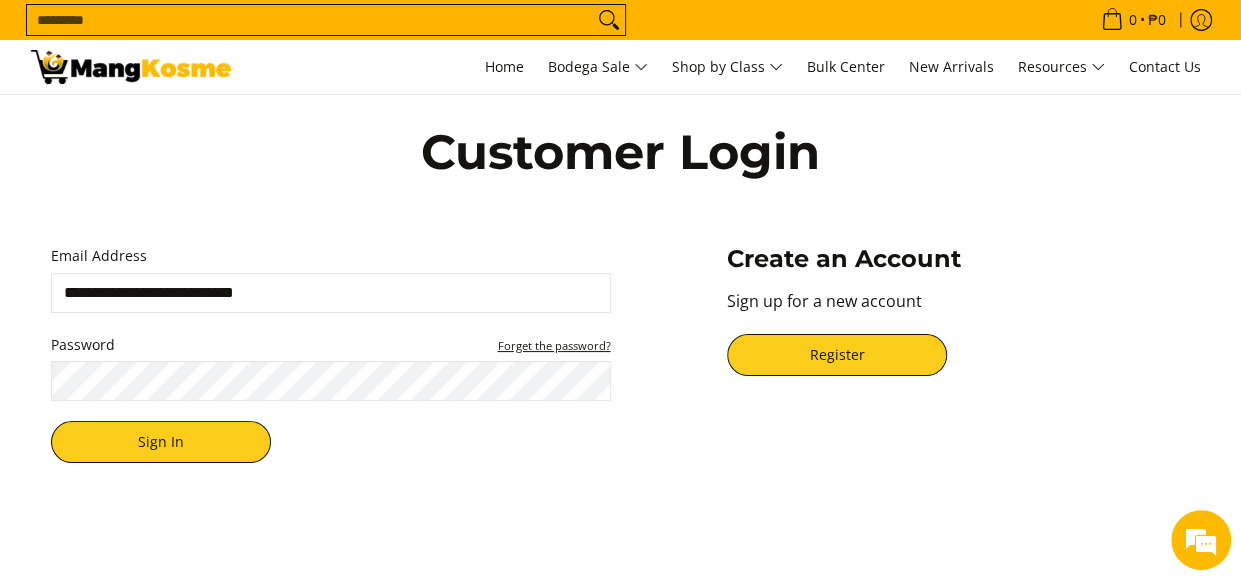 click on "Forget the password?" at bounding box center (554, 345) 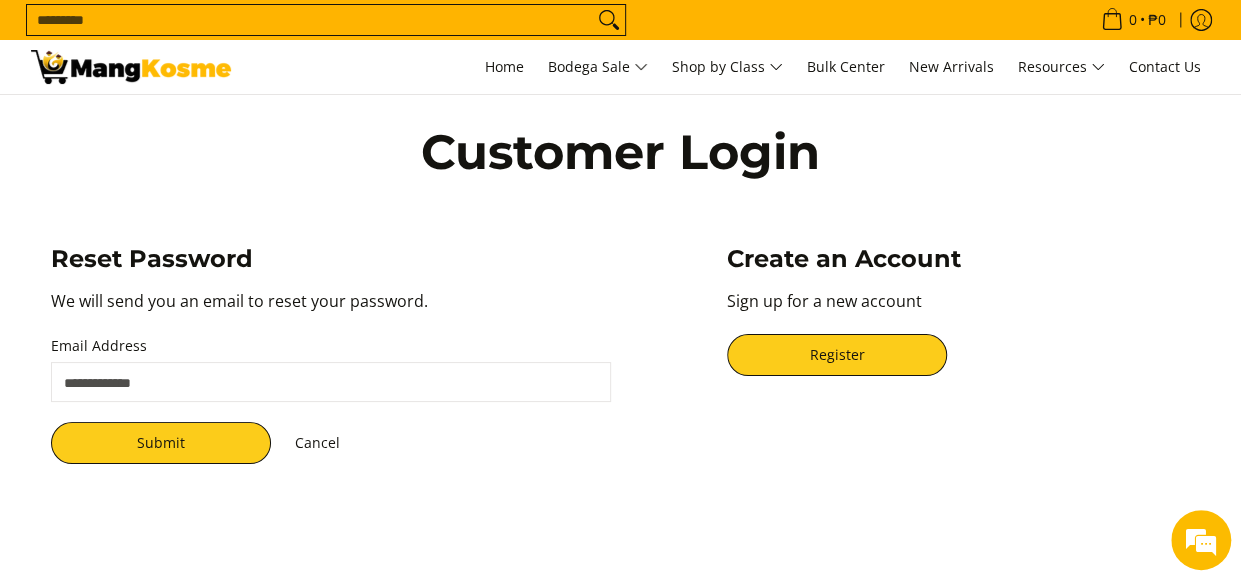 click on "Email Address" at bounding box center [331, 382] 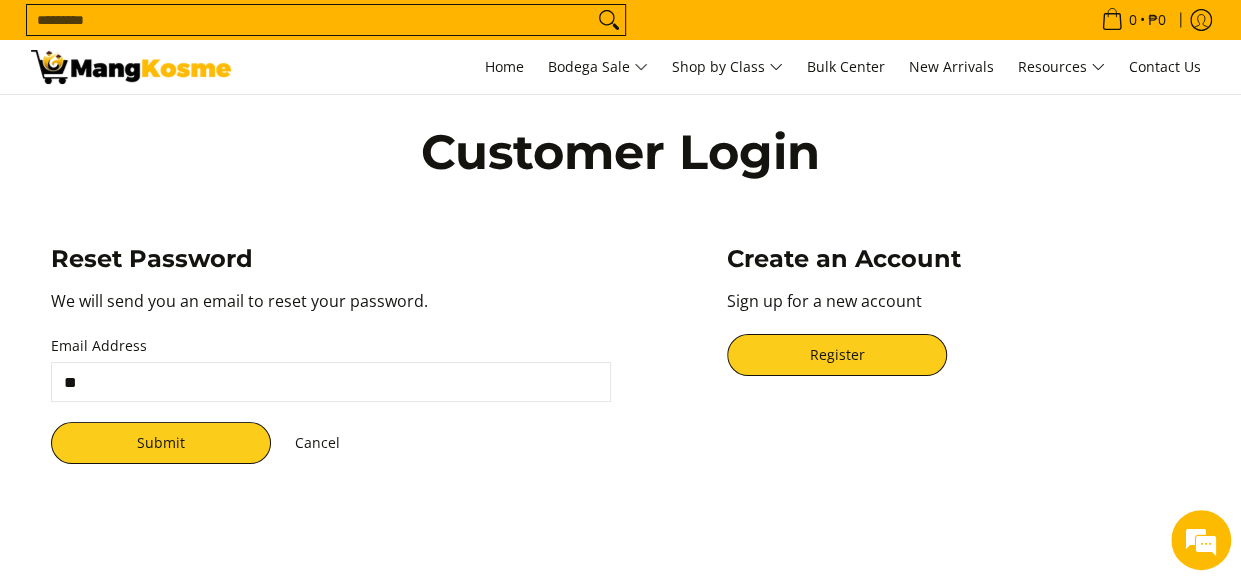 scroll, scrollTop: 0, scrollLeft: 0, axis: both 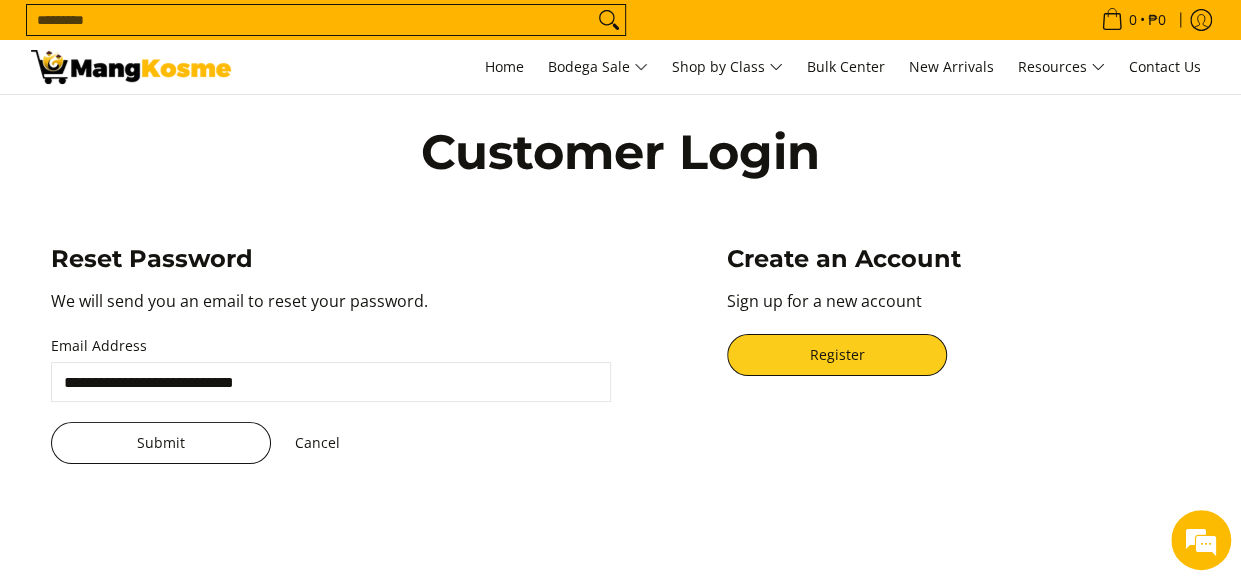 click on "Submit" at bounding box center [161, 443] 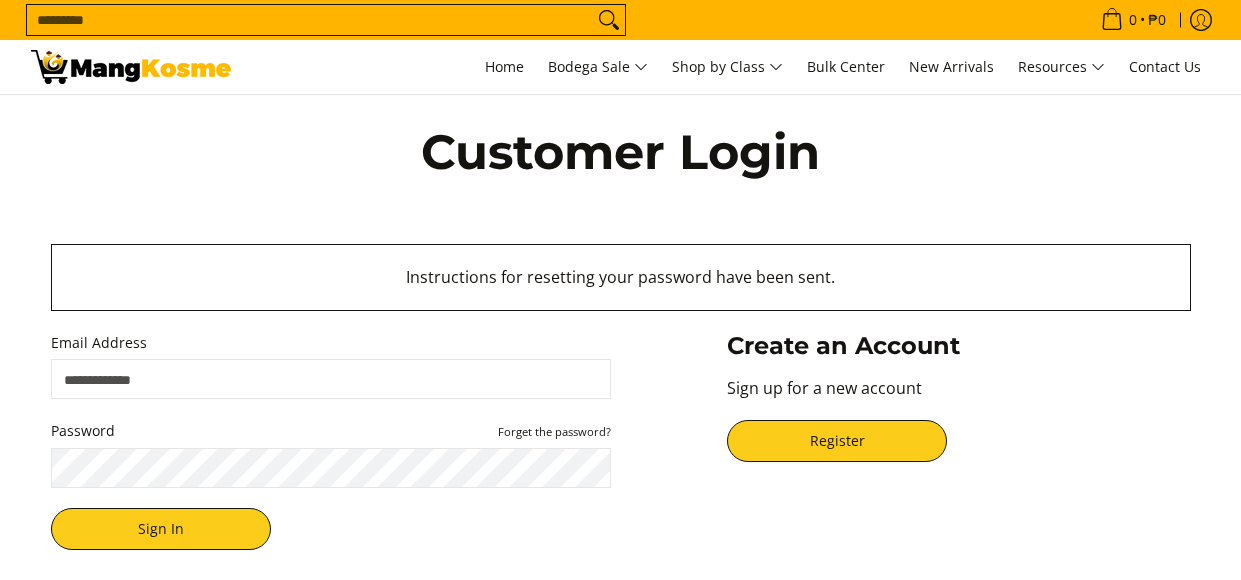 scroll, scrollTop: 0, scrollLeft: 0, axis: both 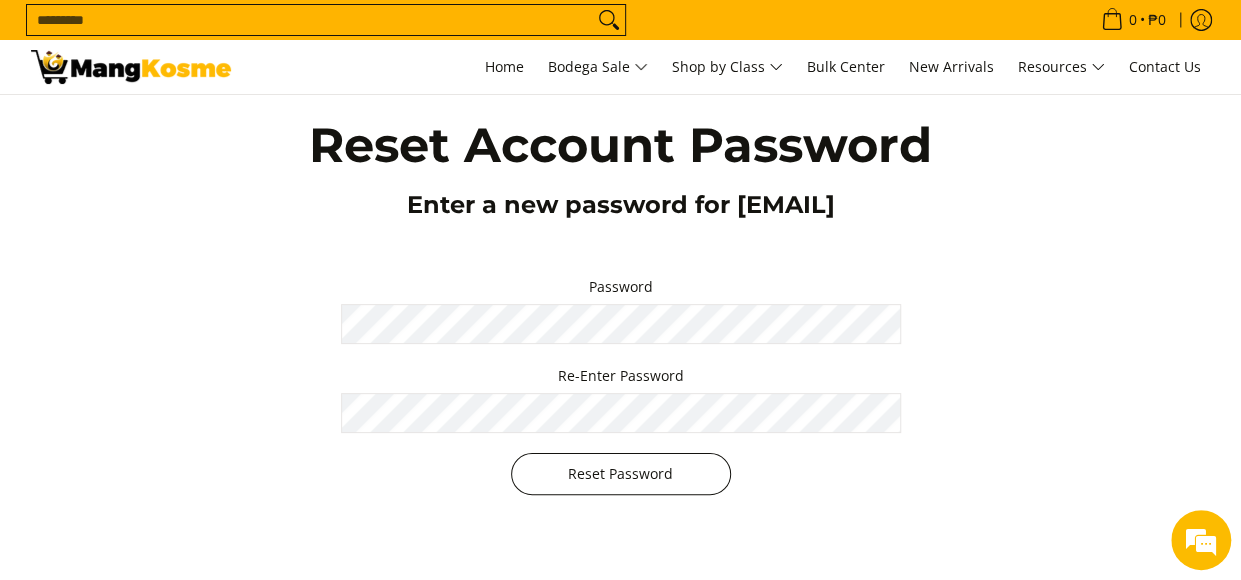 click on "Reset Password" at bounding box center (621, 474) 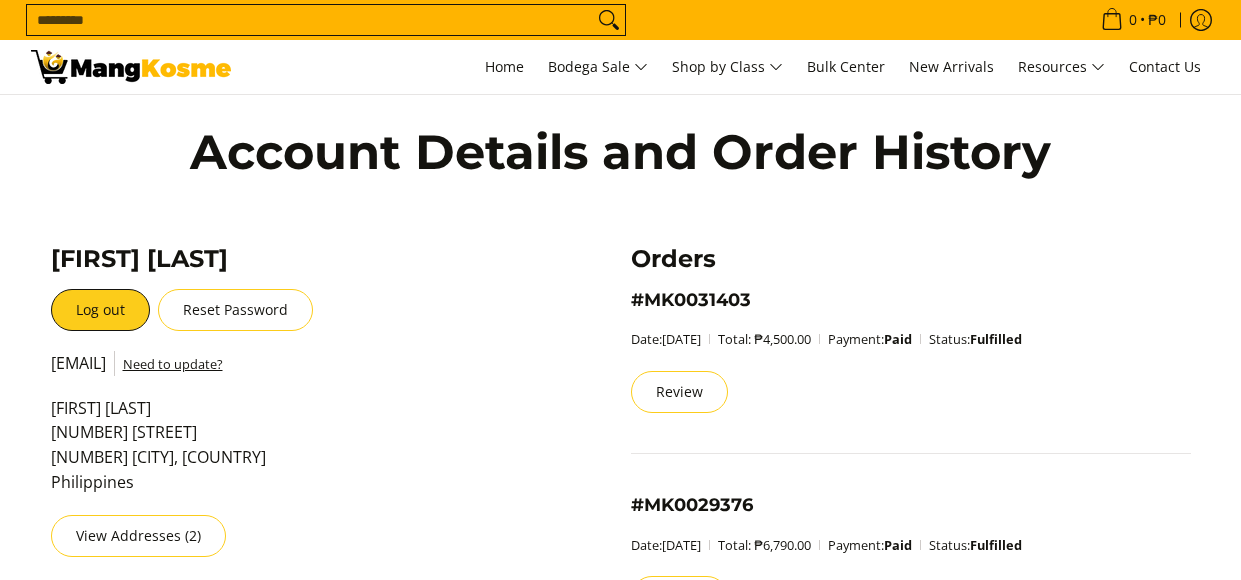 scroll, scrollTop: 0, scrollLeft: 0, axis: both 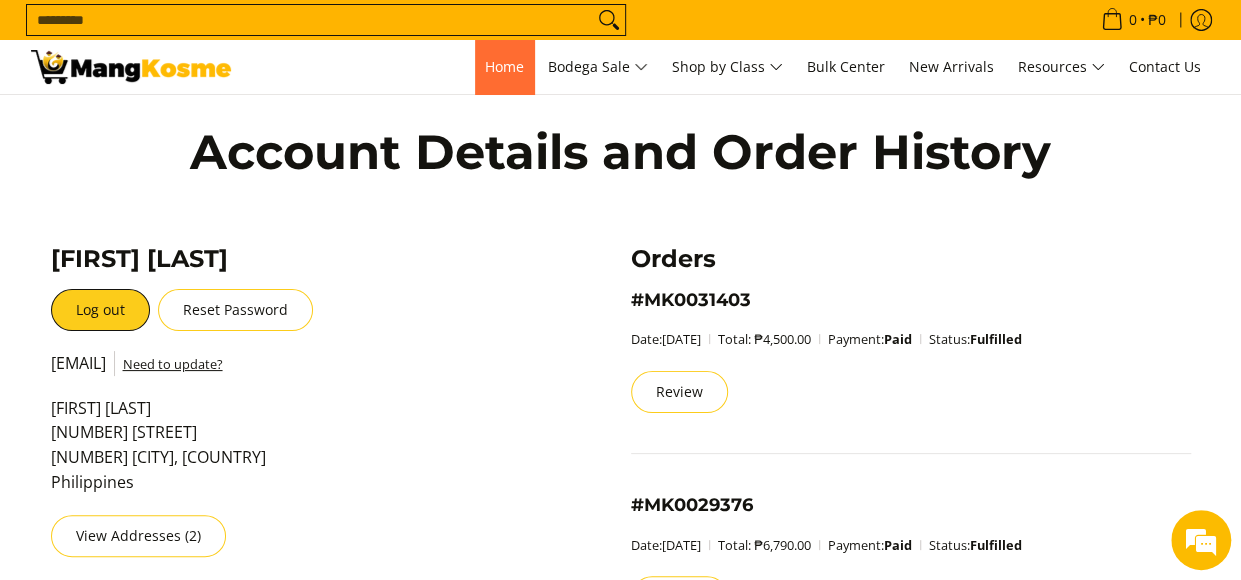 click on "Home" at bounding box center [504, 66] 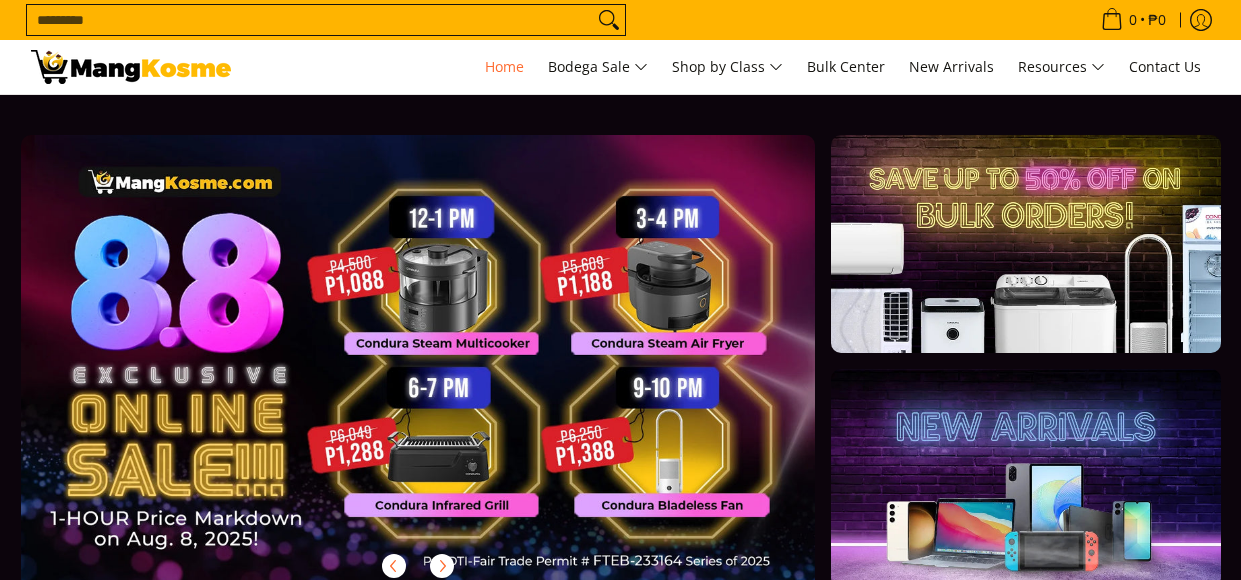 scroll, scrollTop: 0, scrollLeft: 0, axis: both 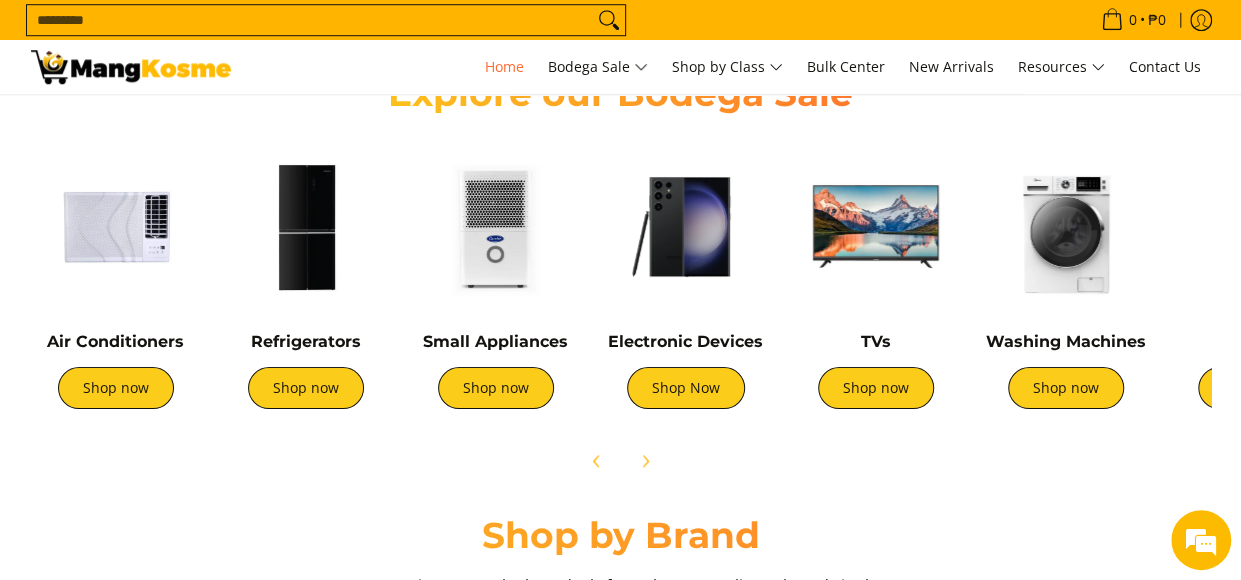 click at bounding box center [496, 227] 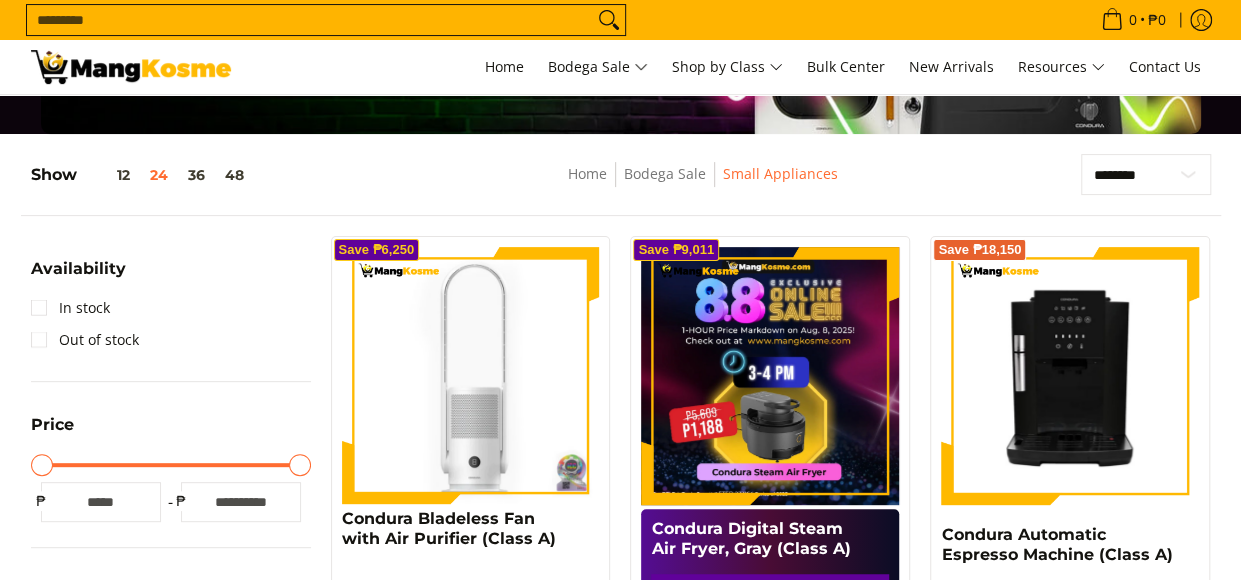 scroll, scrollTop: 0, scrollLeft: 0, axis: both 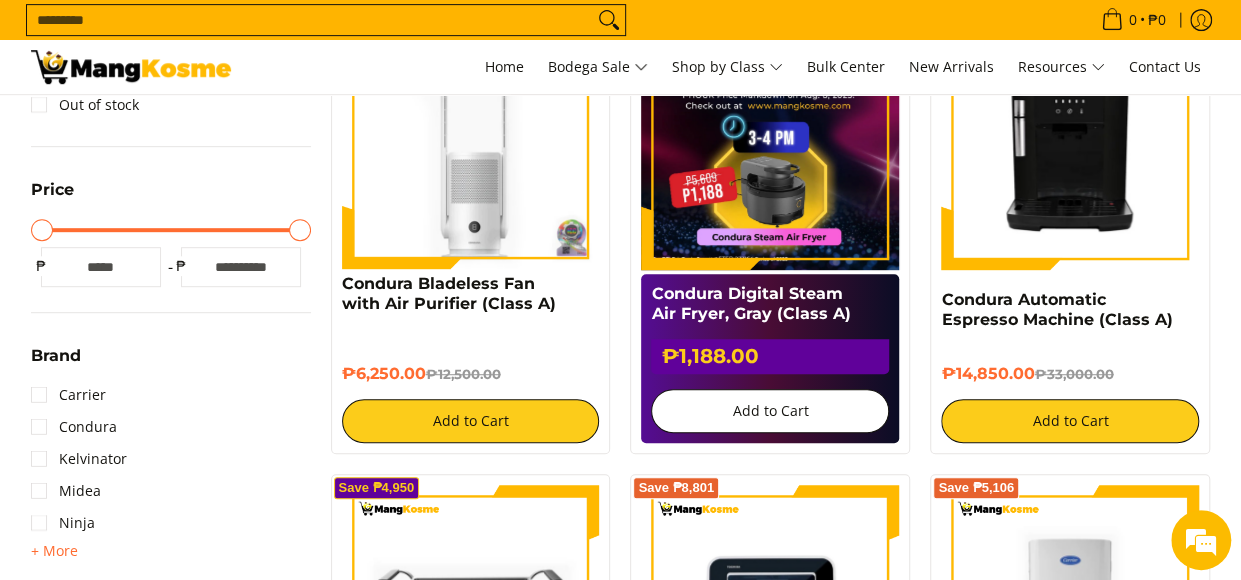 click on "Add to Cart" at bounding box center [770, 411] 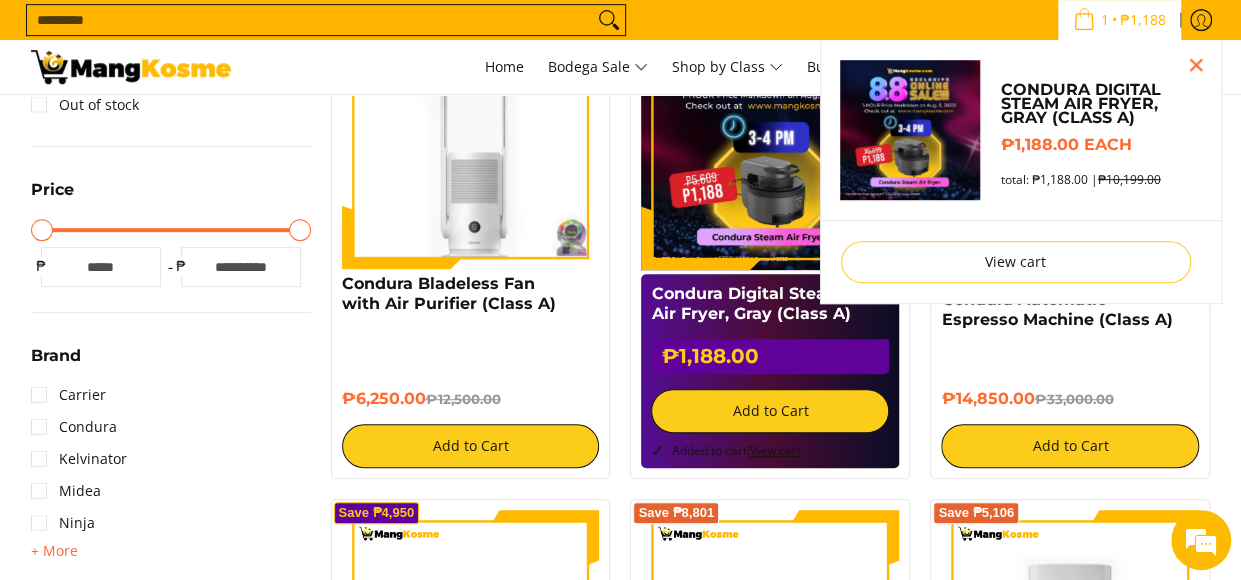 scroll, scrollTop: 384, scrollLeft: 0, axis: vertical 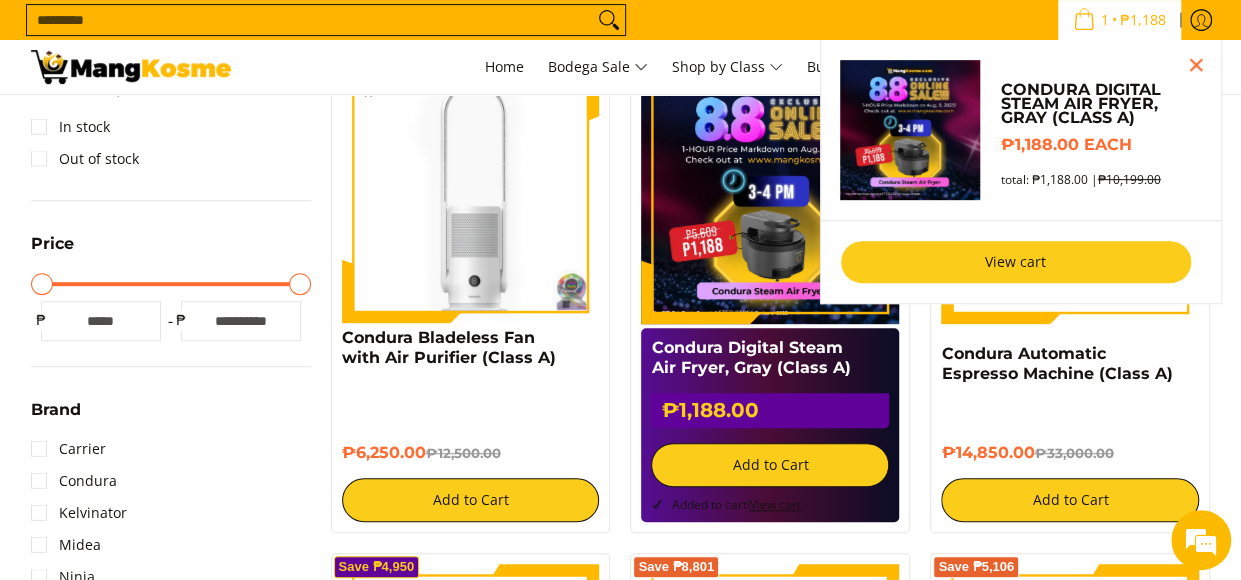 click on "View cart" at bounding box center [1016, 262] 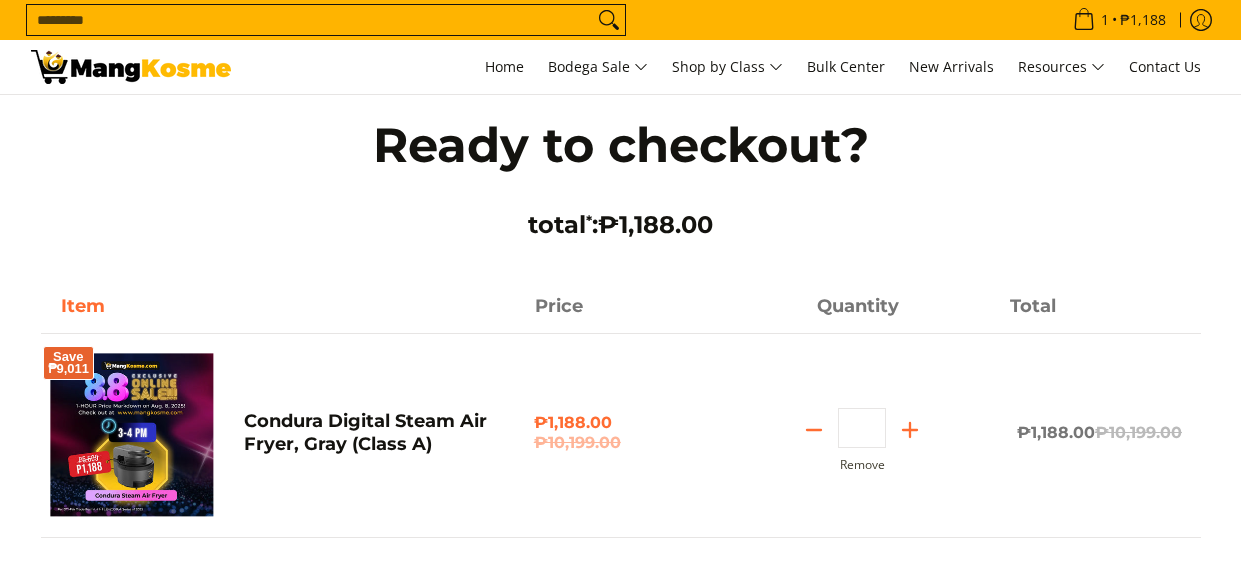 scroll, scrollTop: 0, scrollLeft: 0, axis: both 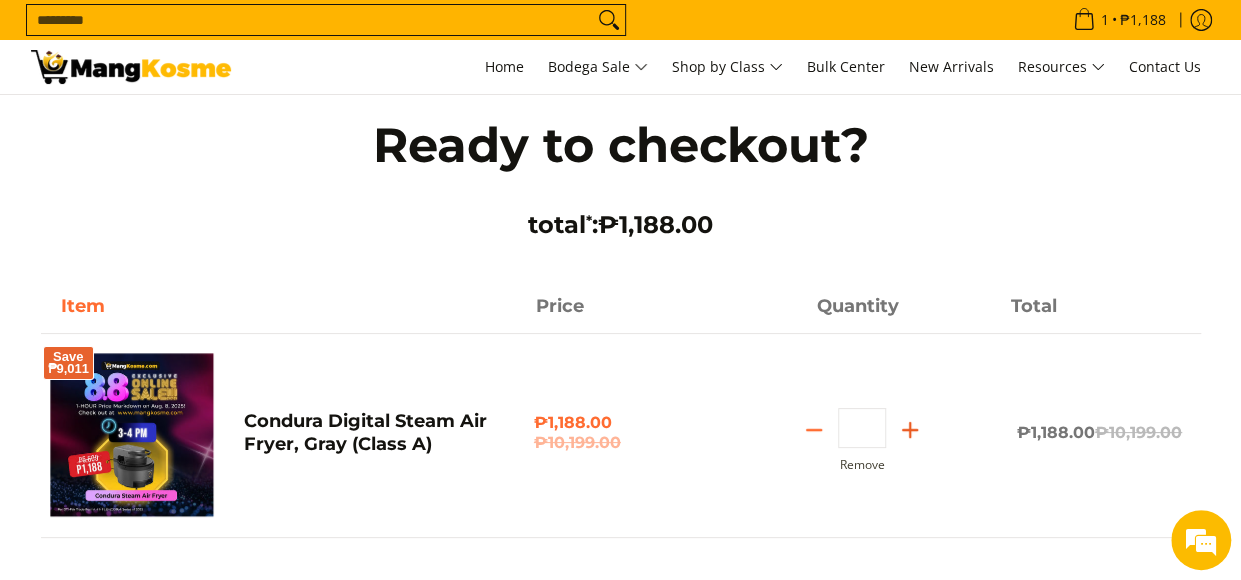 click 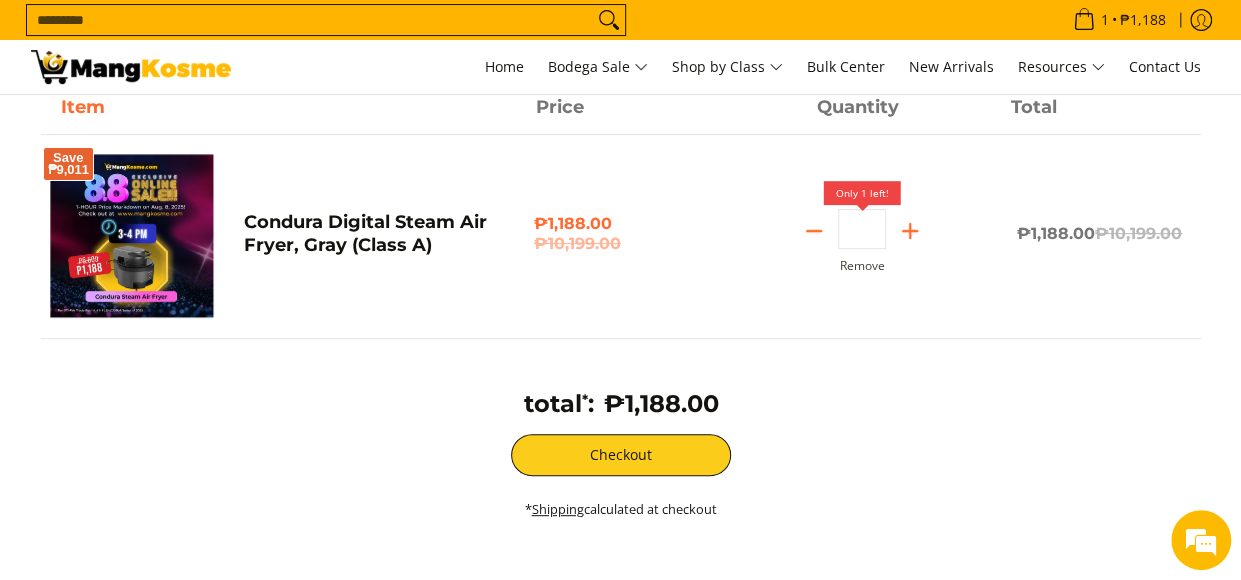 scroll, scrollTop: 212, scrollLeft: 0, axis: vertical 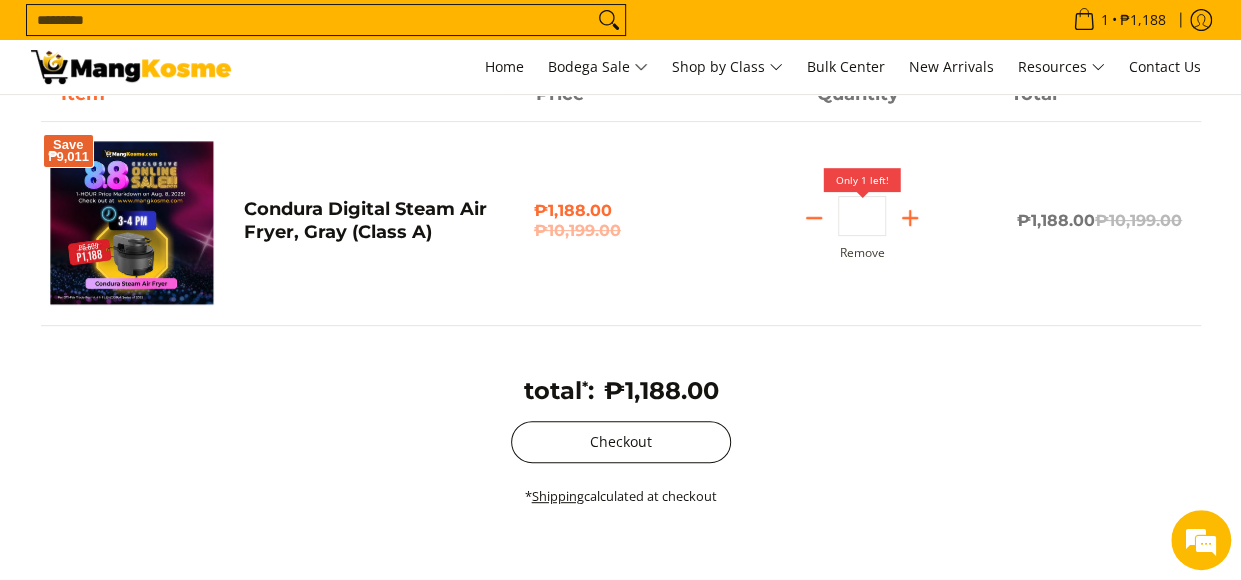 click on "Checkout" at bounding box center (621, 442) 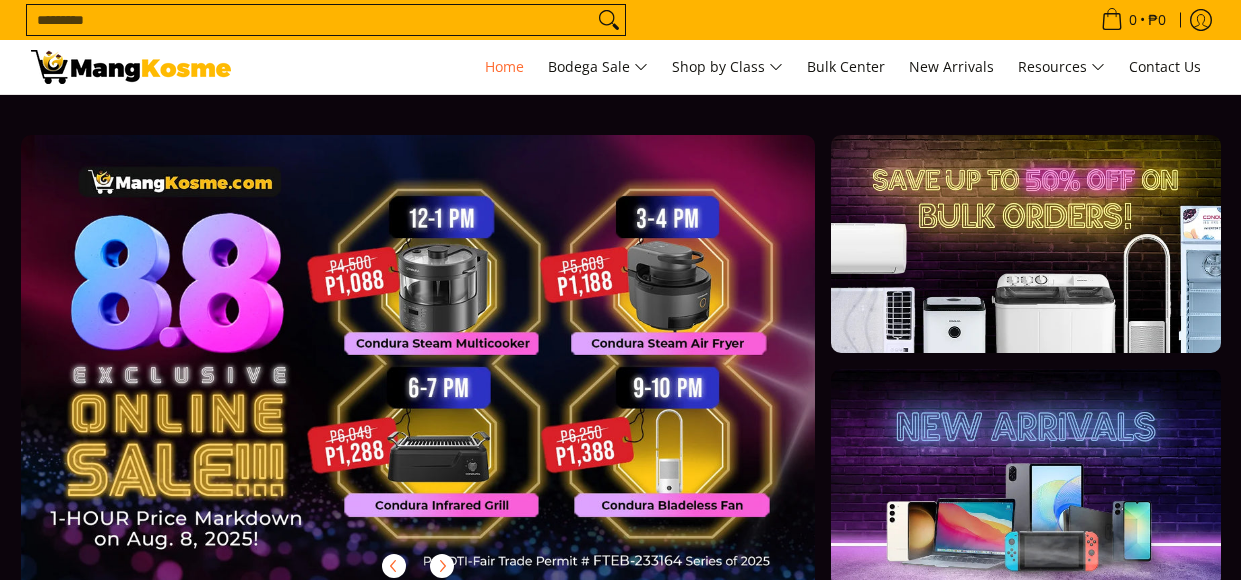 scroll, scrollTop: 0, scrollLeft: 0, axis: both 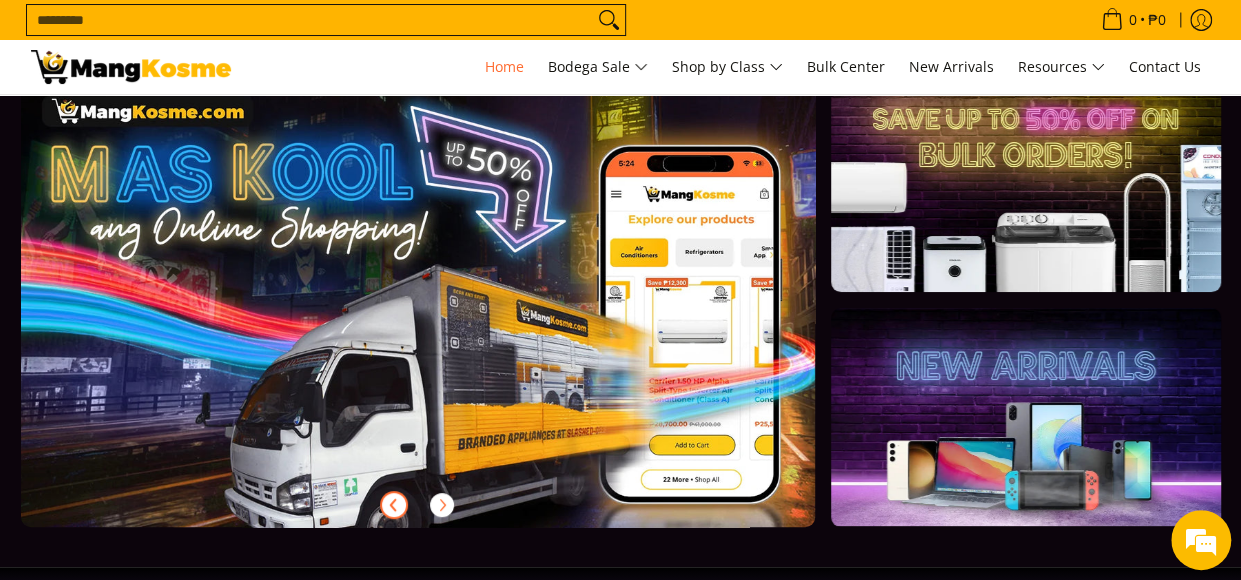 click 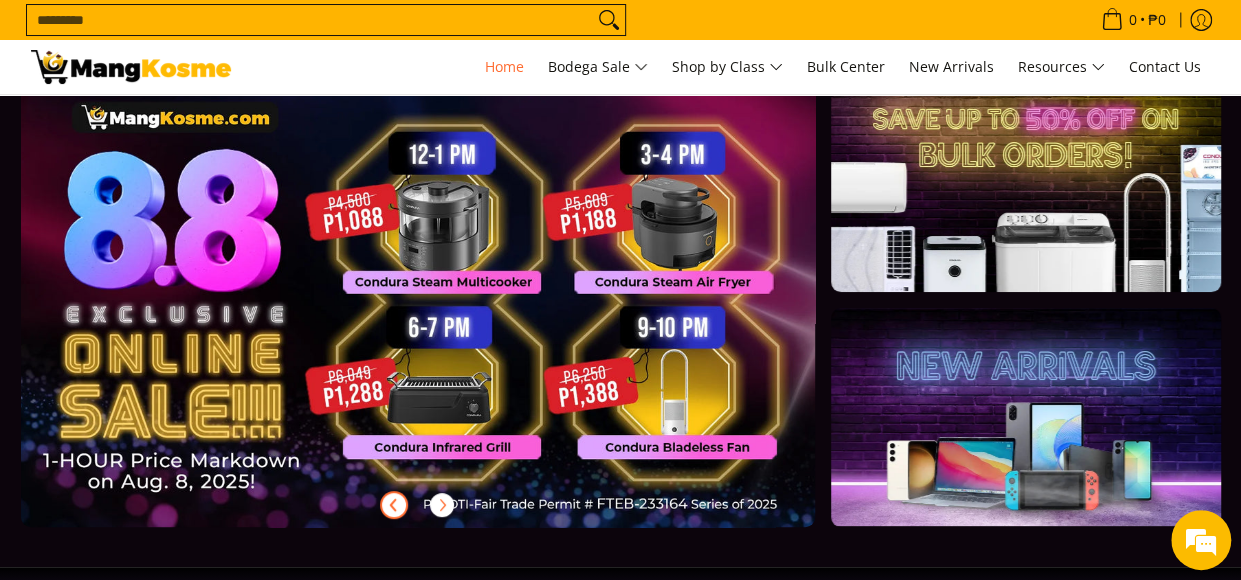 scroll, scrollTop: 0, scrollLeft: 0, axis: both 